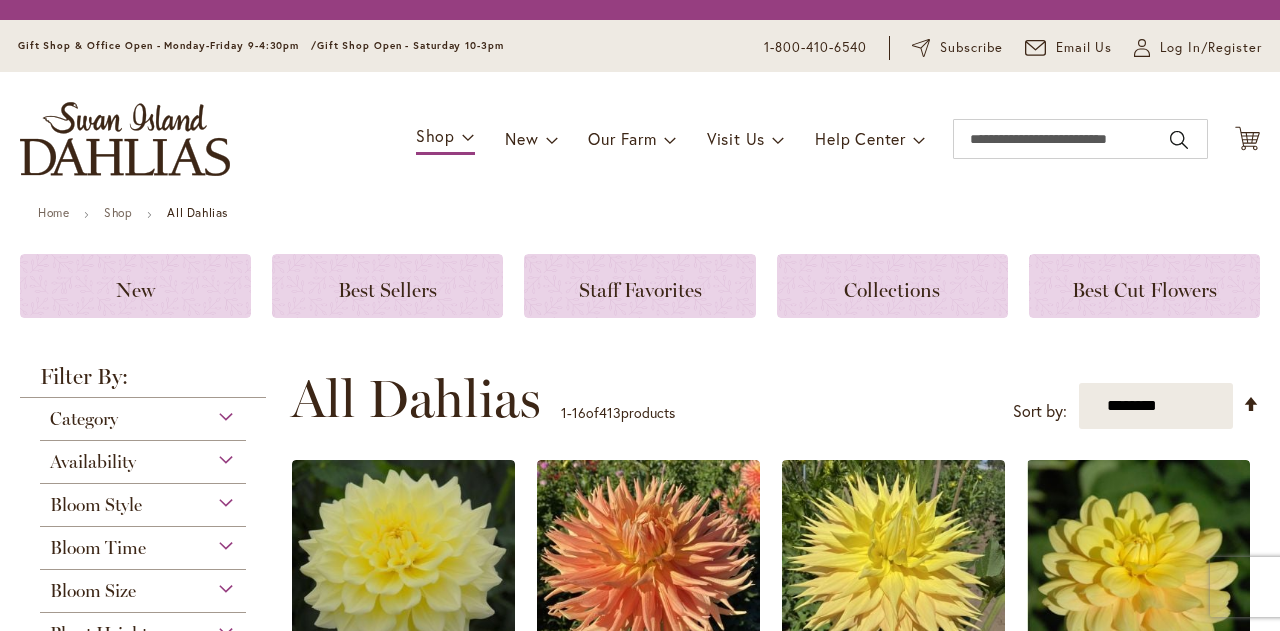 scroll, scrollTop: 0, scrollLeft: 0, axis: both 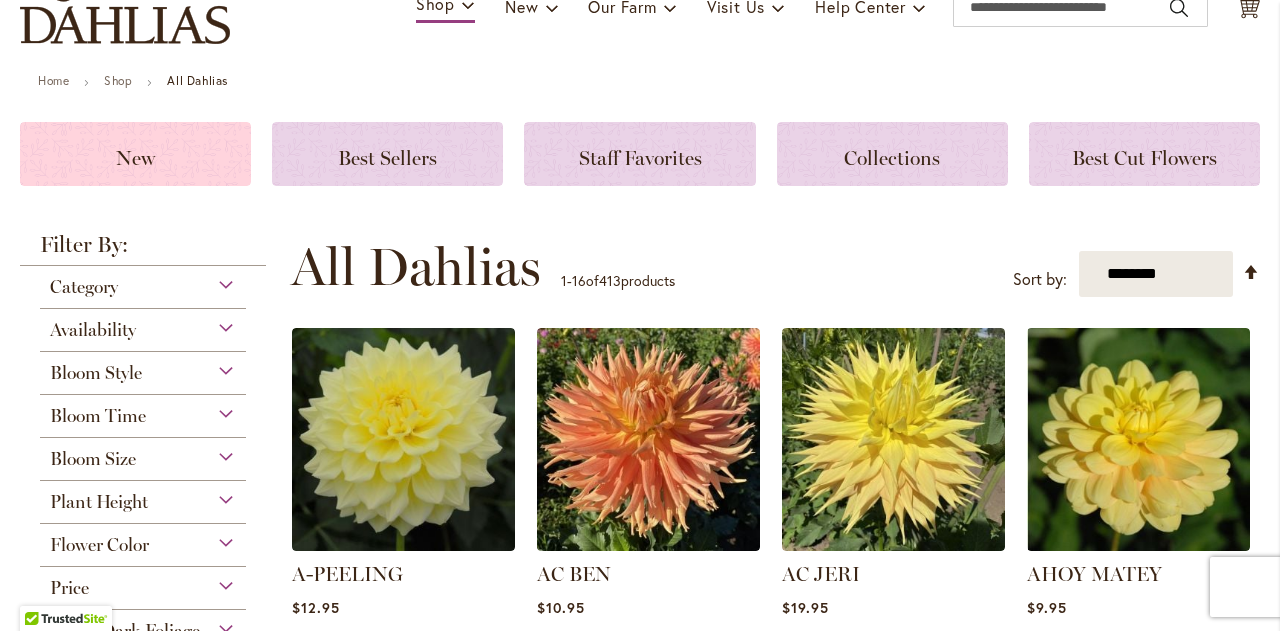 click on "New" 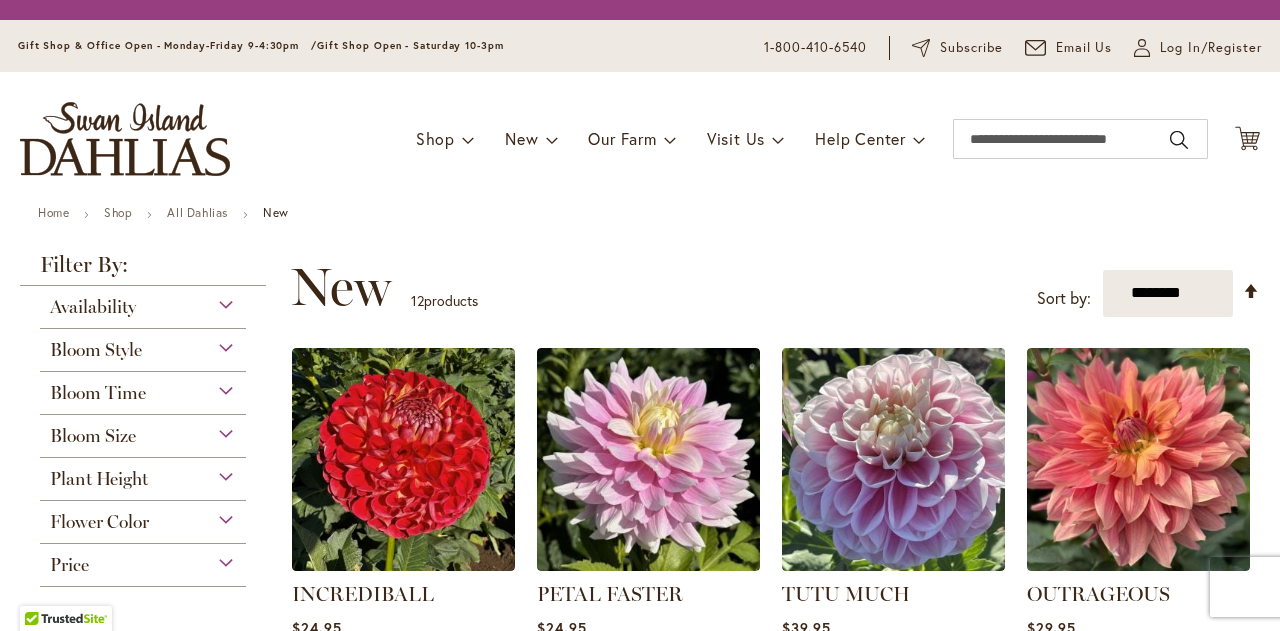 scroll, scrollTop: 0, scrollLeft: 0, axis: both 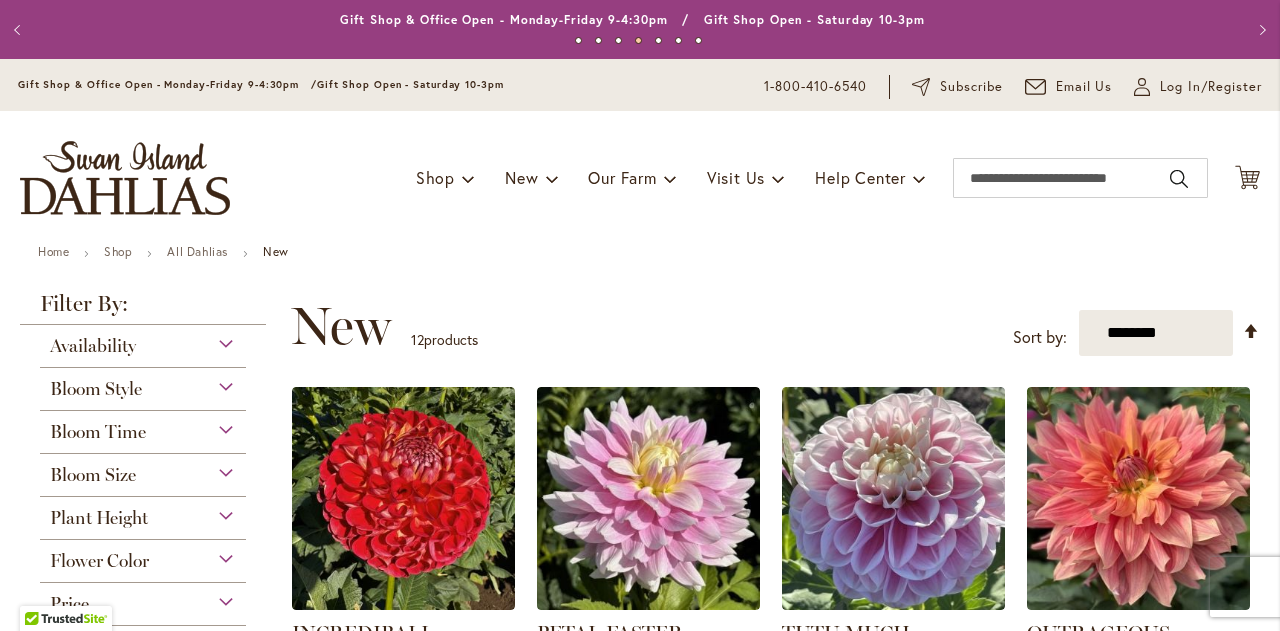 click on "Bloom Time" at bounding box center (143, 427) 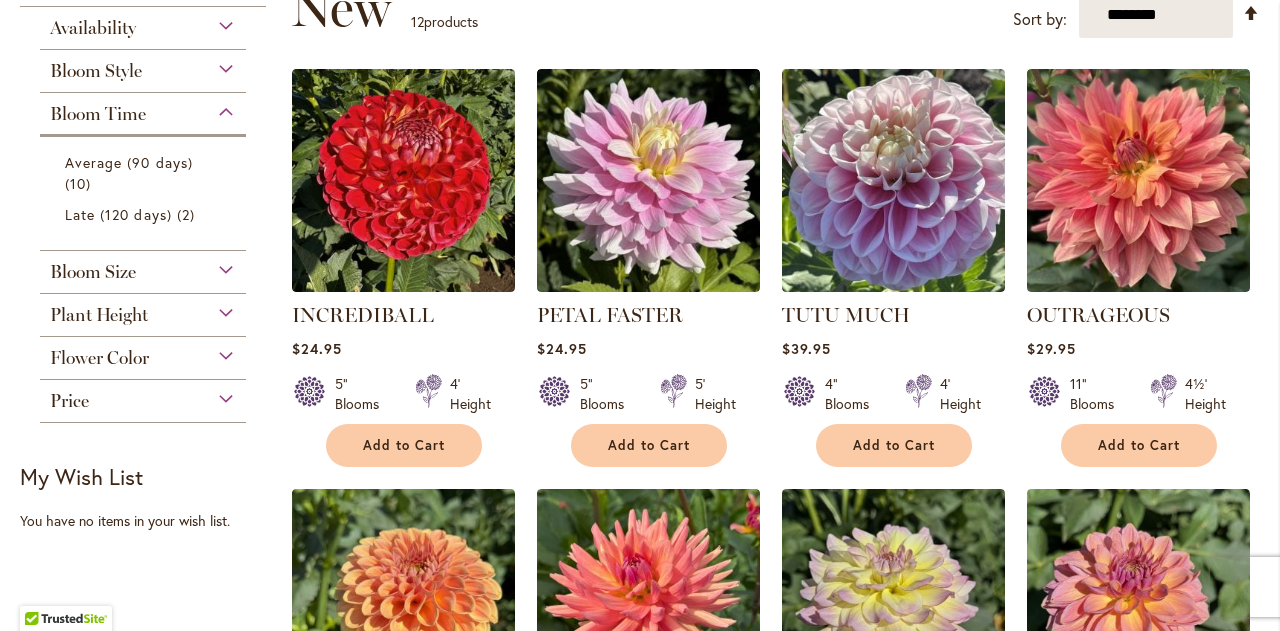 scroll, scrollTop: 317, scrollLeft: 0, axis: vertical 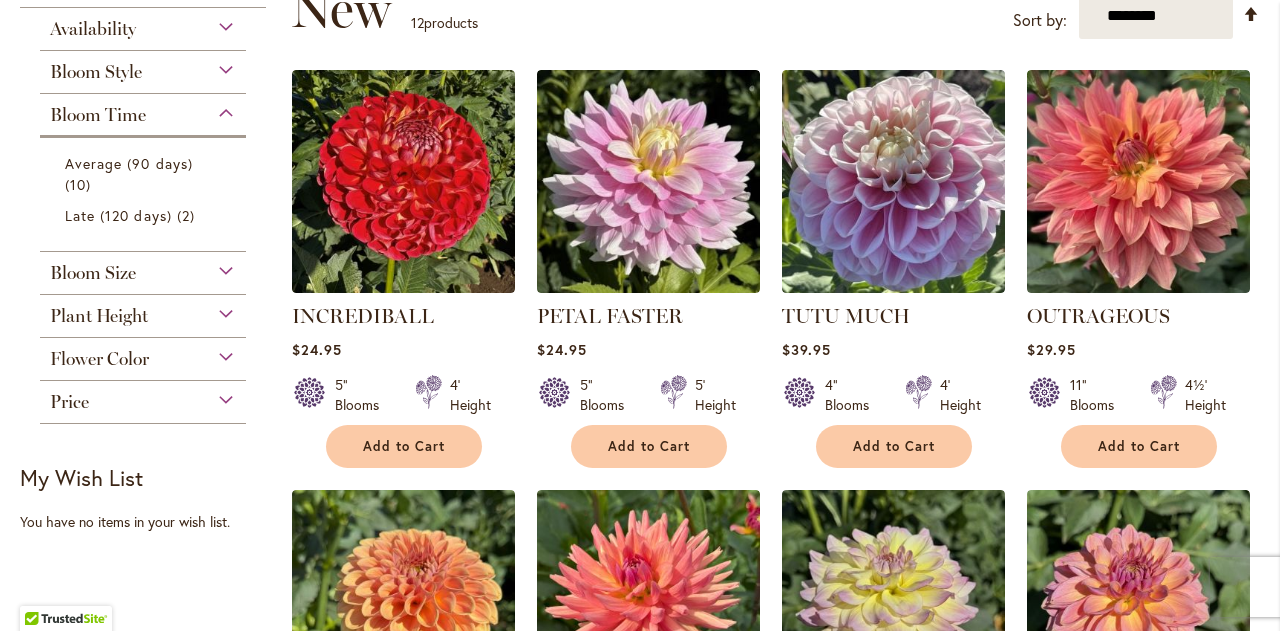 click on "Bloom Size" at bounding box center [143, 268] 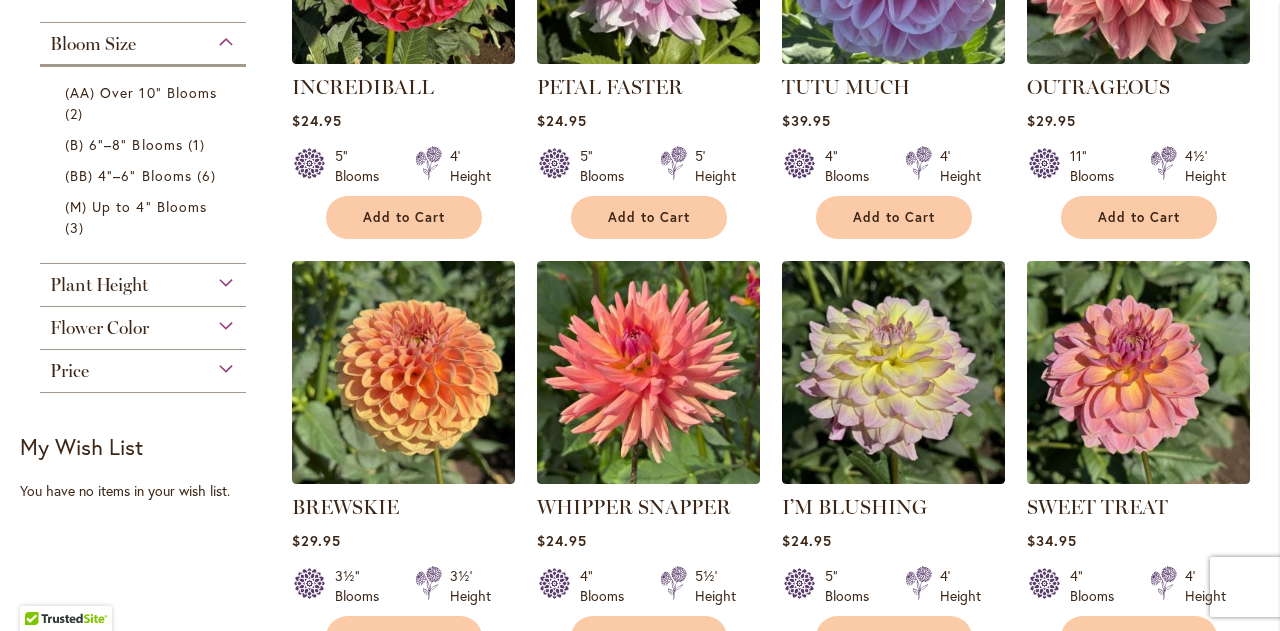 scroll, scrollTop: 550, scrollLeft: 0, axis: vertical 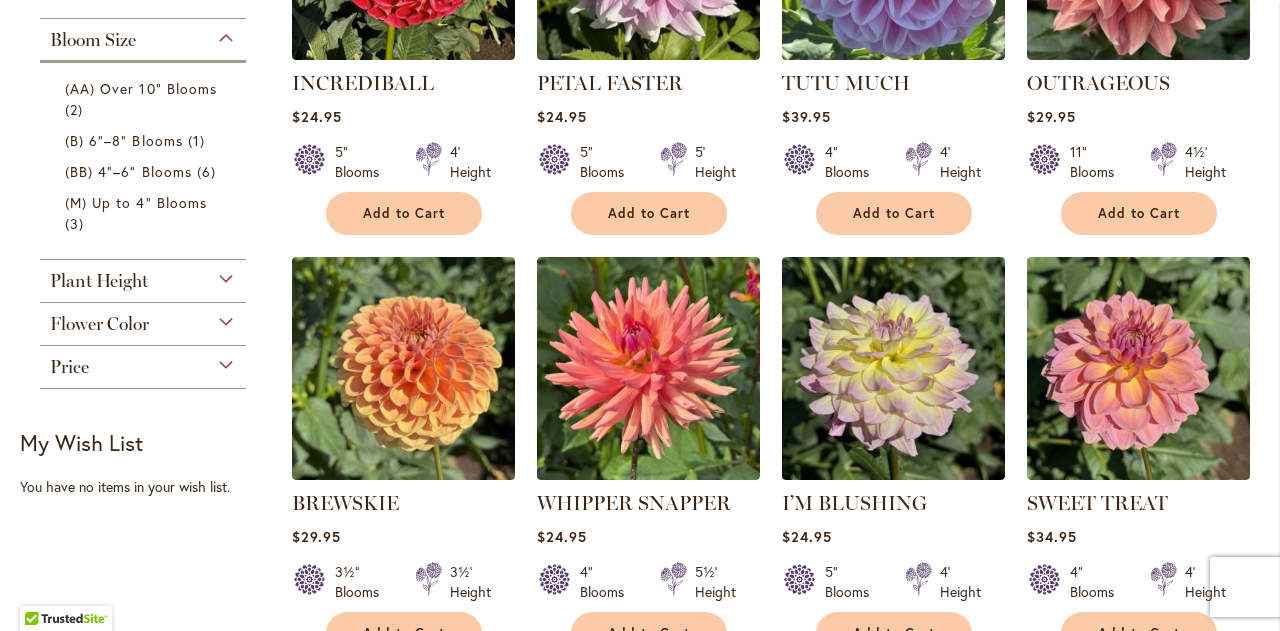click on "Plant Height" at bounding box center [143, 276] 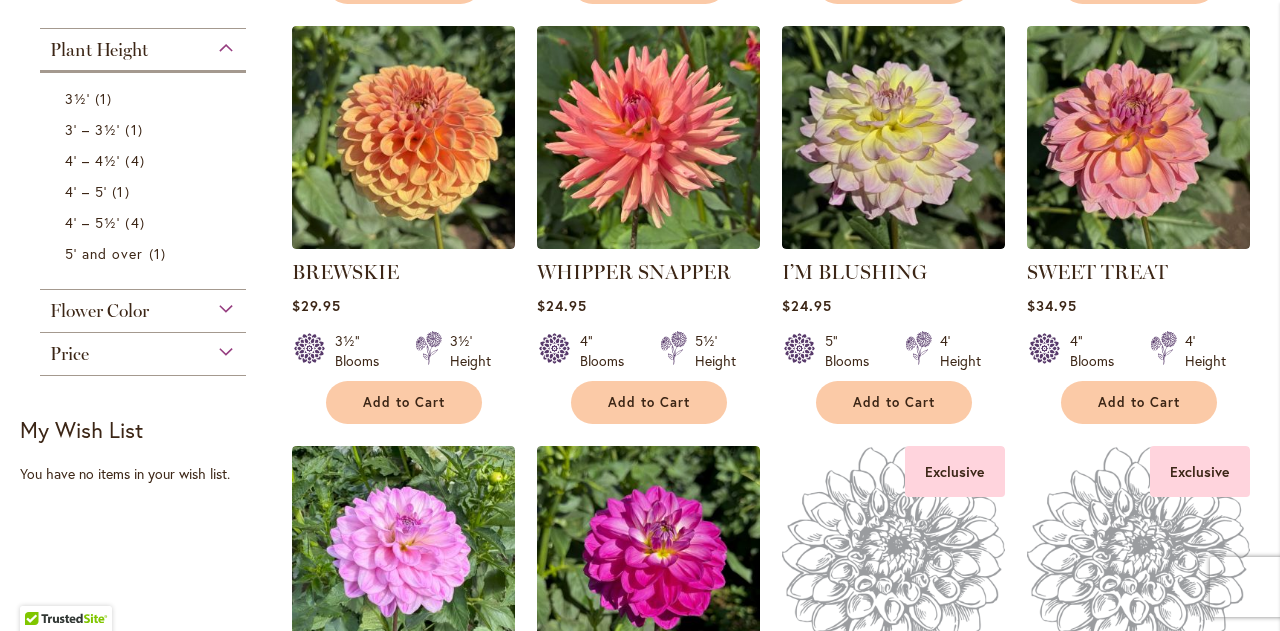 scroll, scrollTop: 817, scrollLeft: 0, axis: vertical 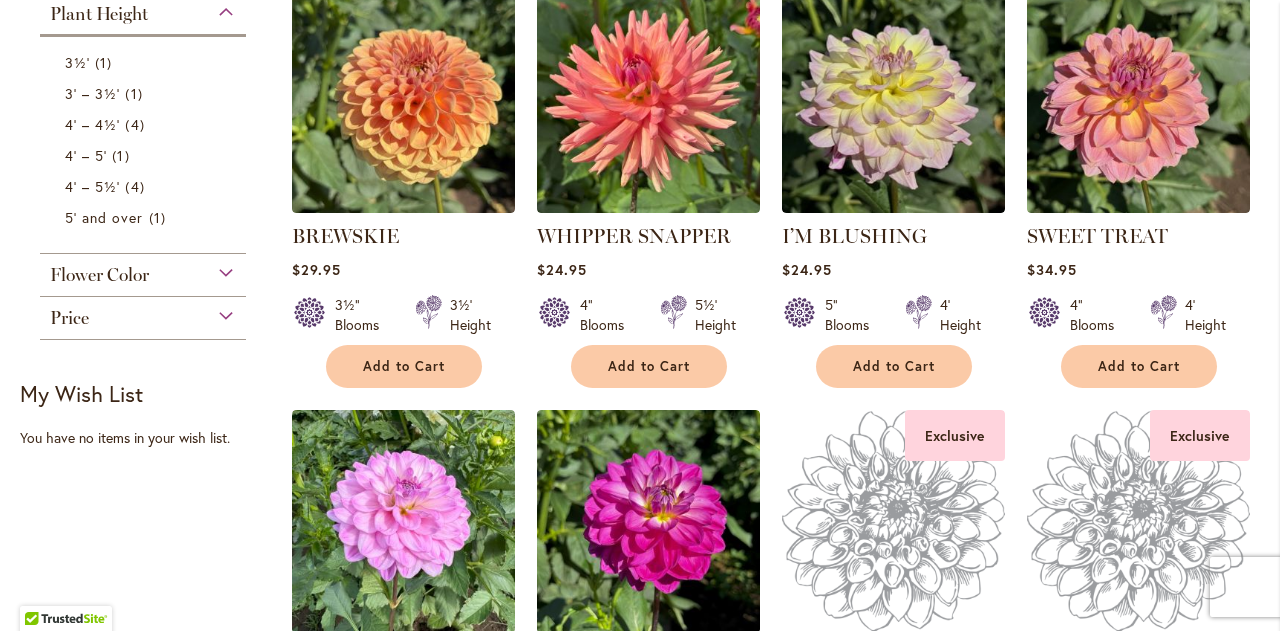 click on "Flower Color" at bounding box center (143, 270) 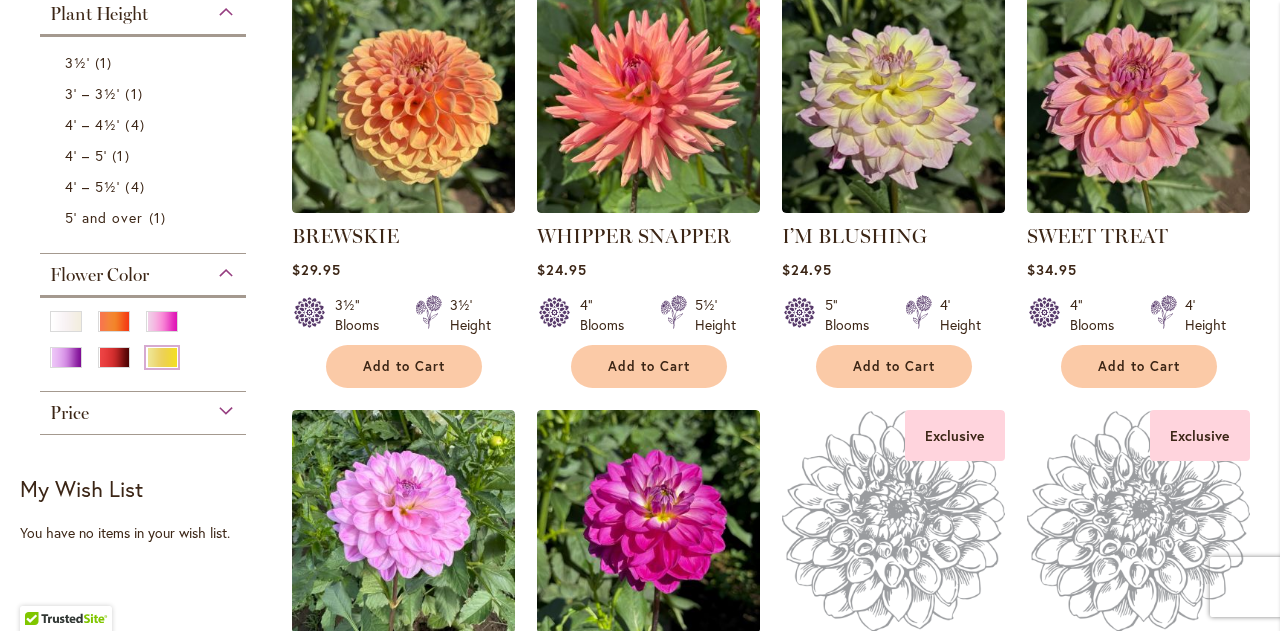 click at bounding box center [162, 357] 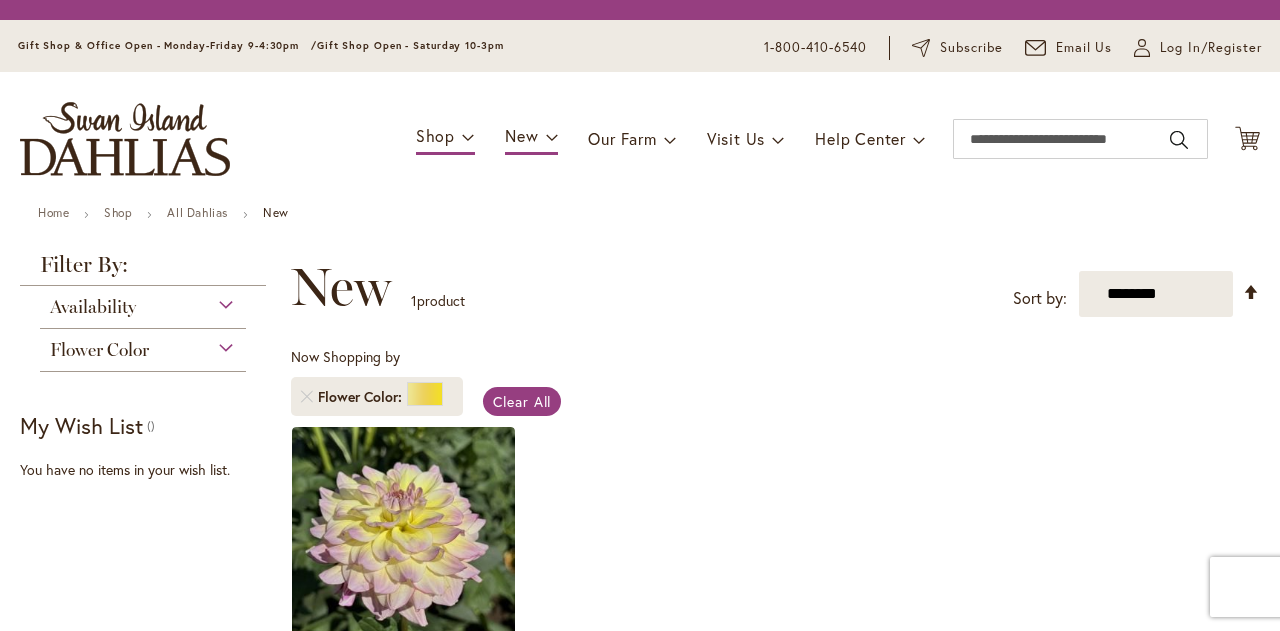 scroll, scrollTop: 0, scrollLeft: 0, axis: both 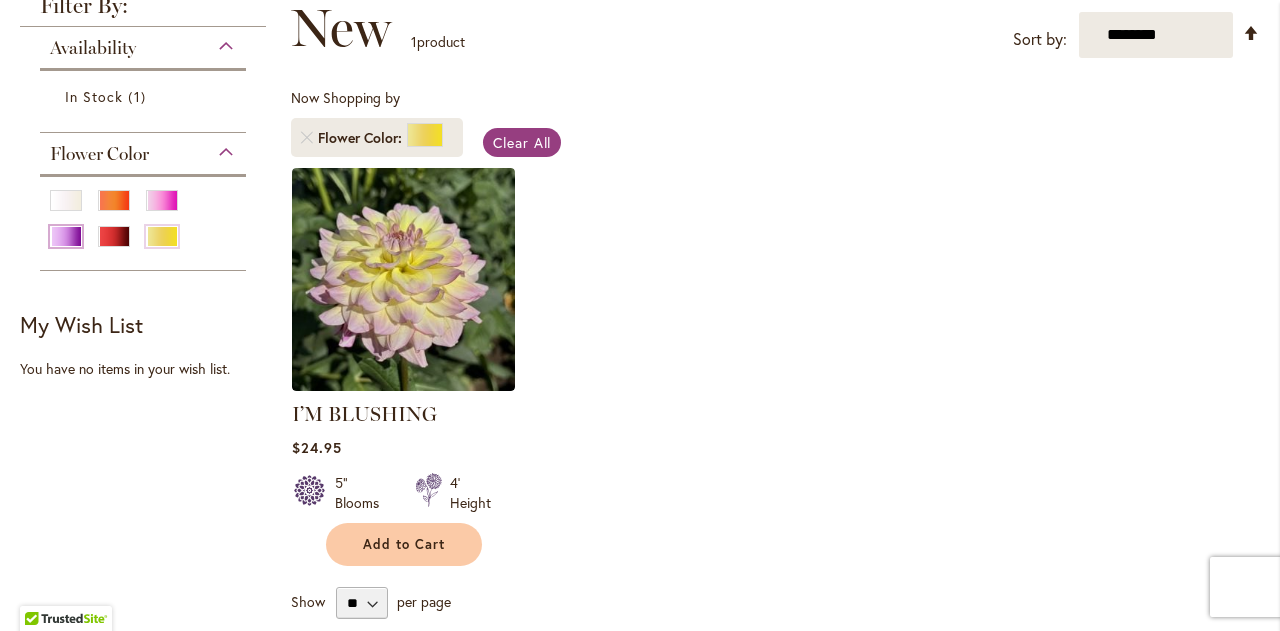 click at bounding box center (66, 236) 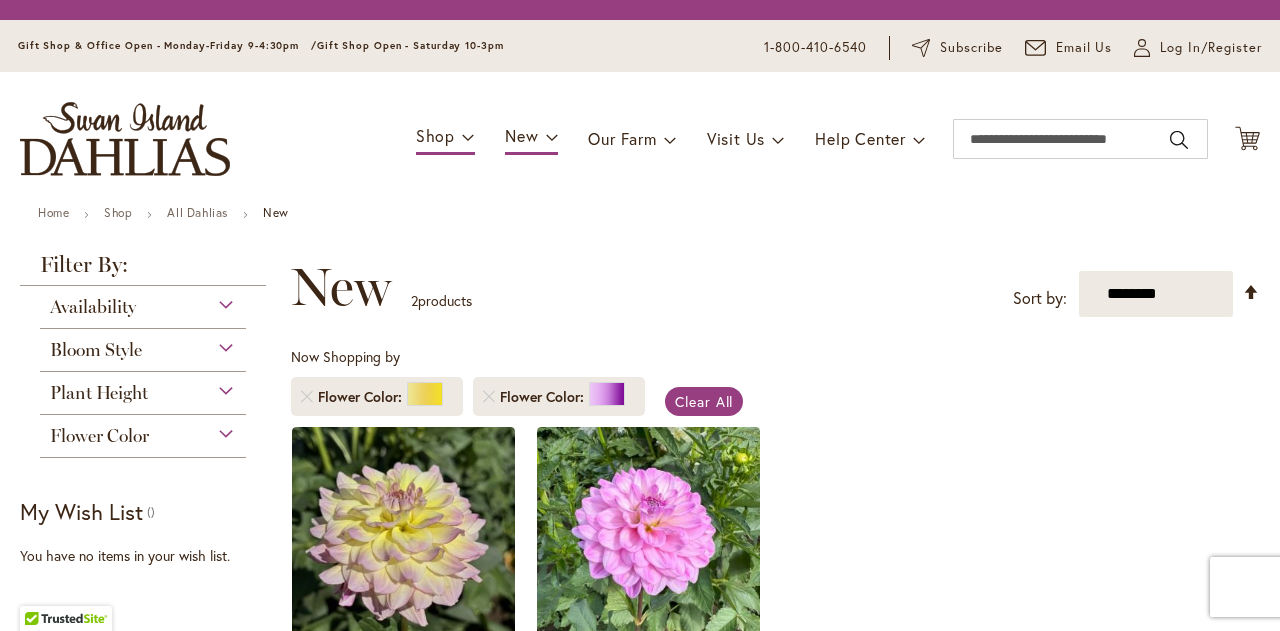 scroll, scrollTop: 0, scrollLeft: 0, axis: both 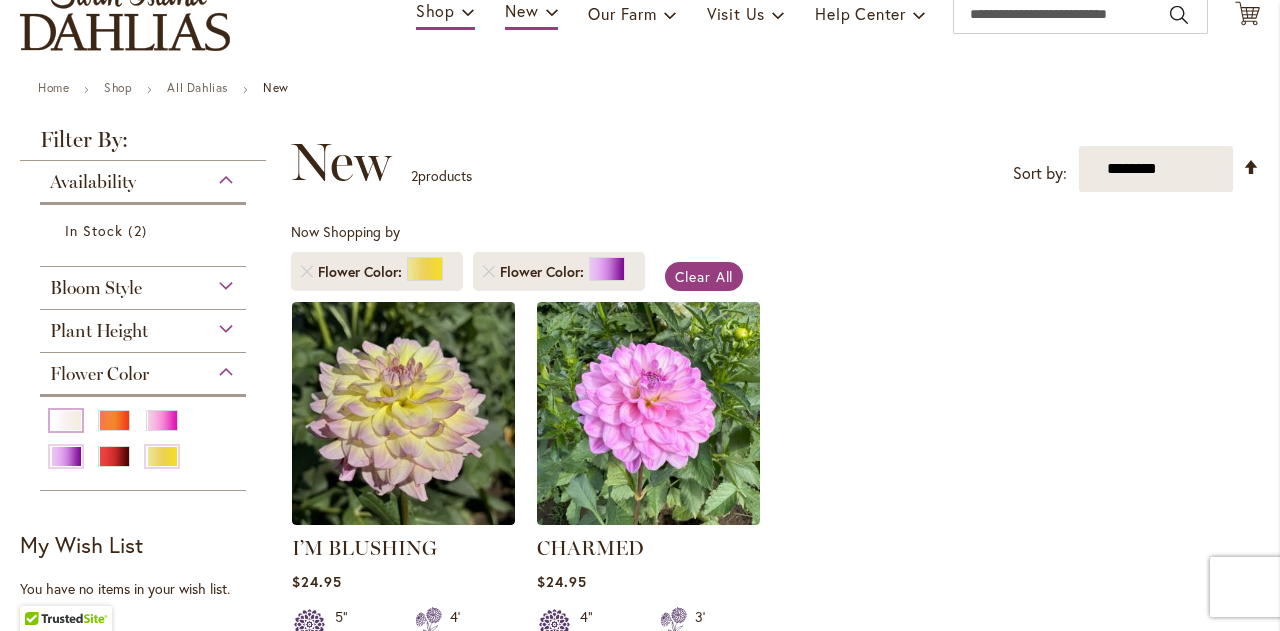 click at bounding box center [66, 420] 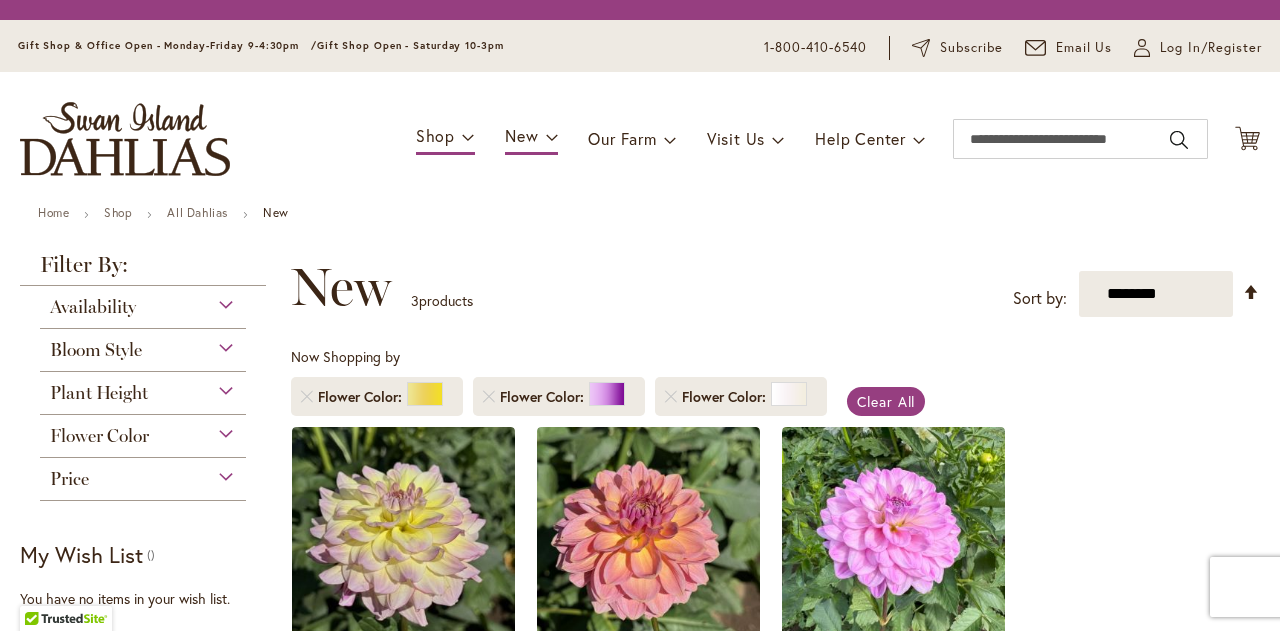 scroll, scrollTop: 0, scrollLeft: 0, axis: both 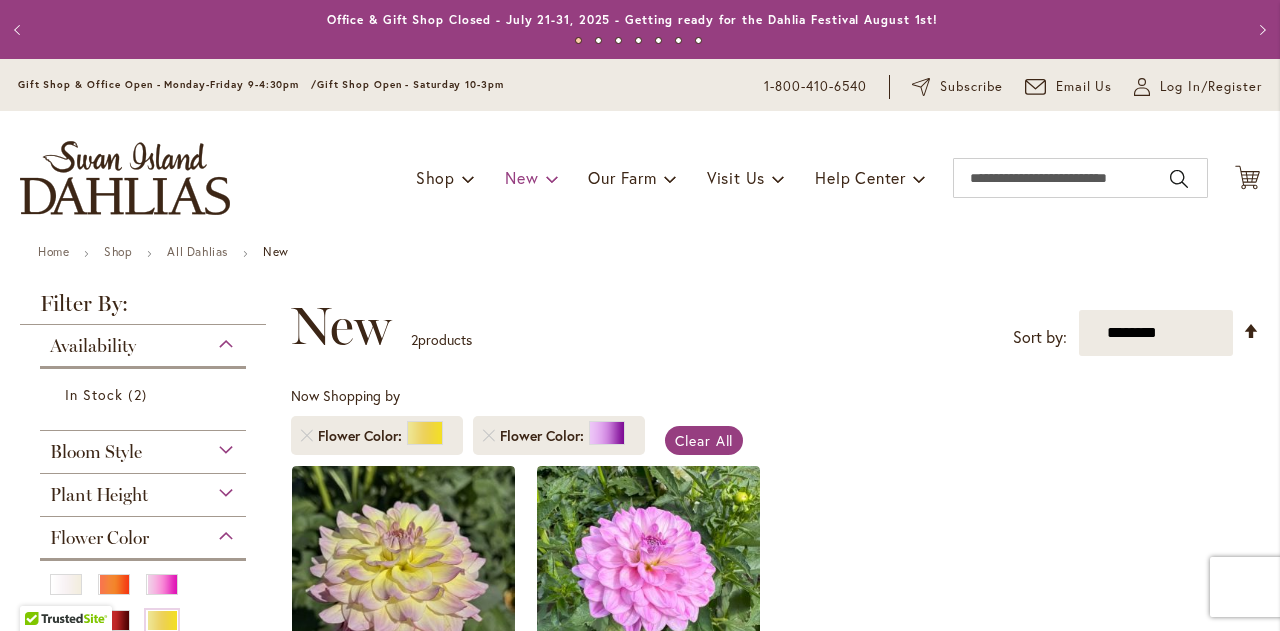 click on "New" at bounding box center [521, 177] 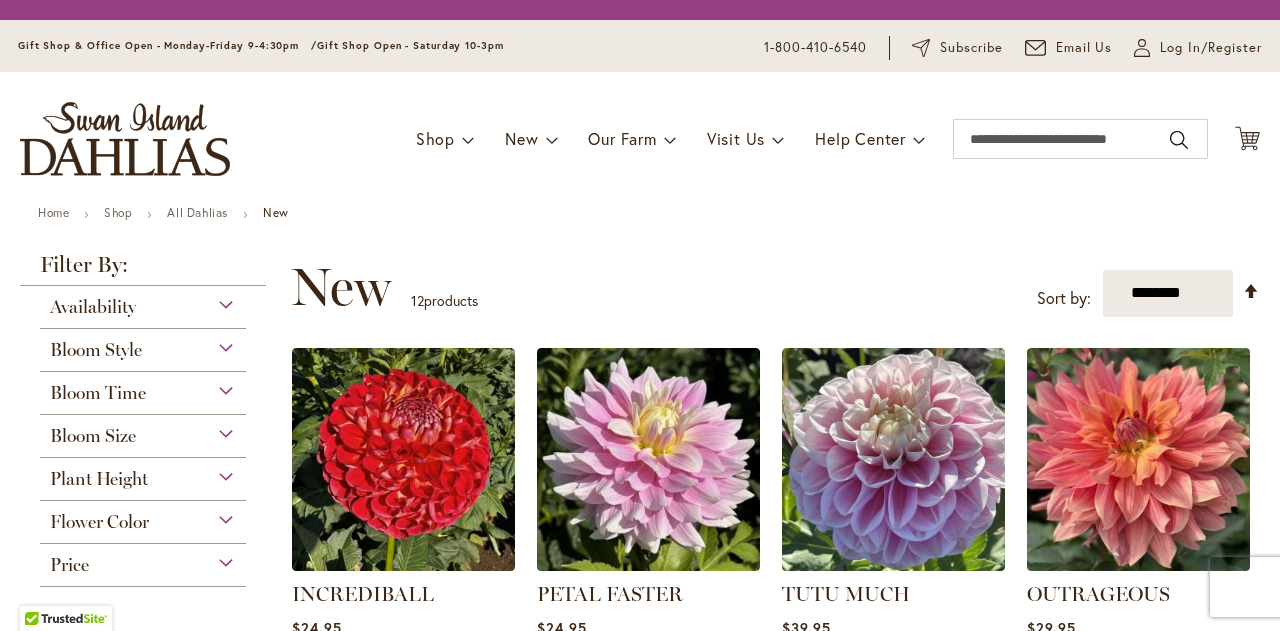 scroll, scrollTop: 0, scrollLeft: 0, axis: both 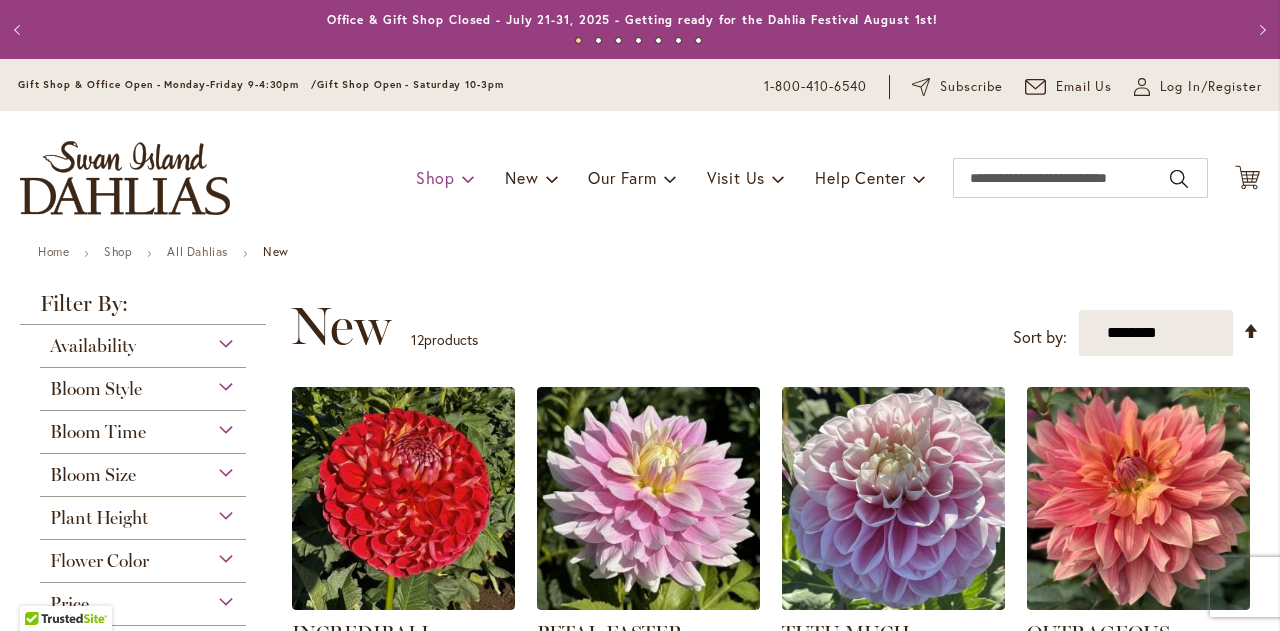 click on "Shop" at bounding box center (445, 178) 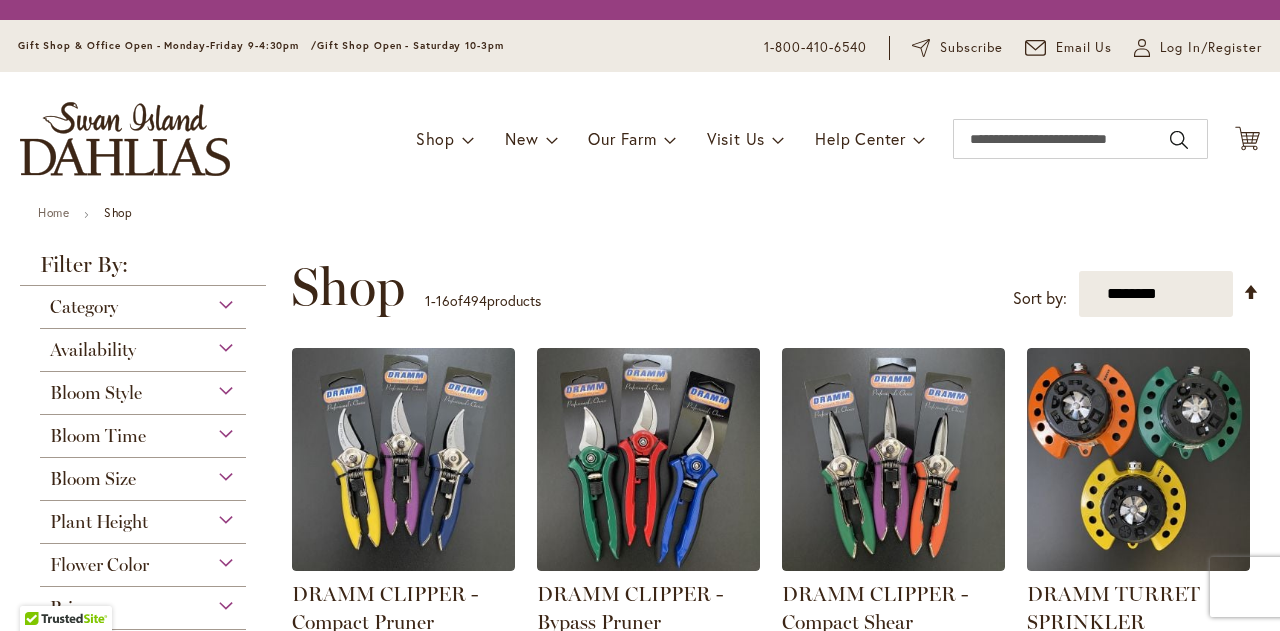 scroll, scrollTop: 0, scrollLeft: 0, axis: both 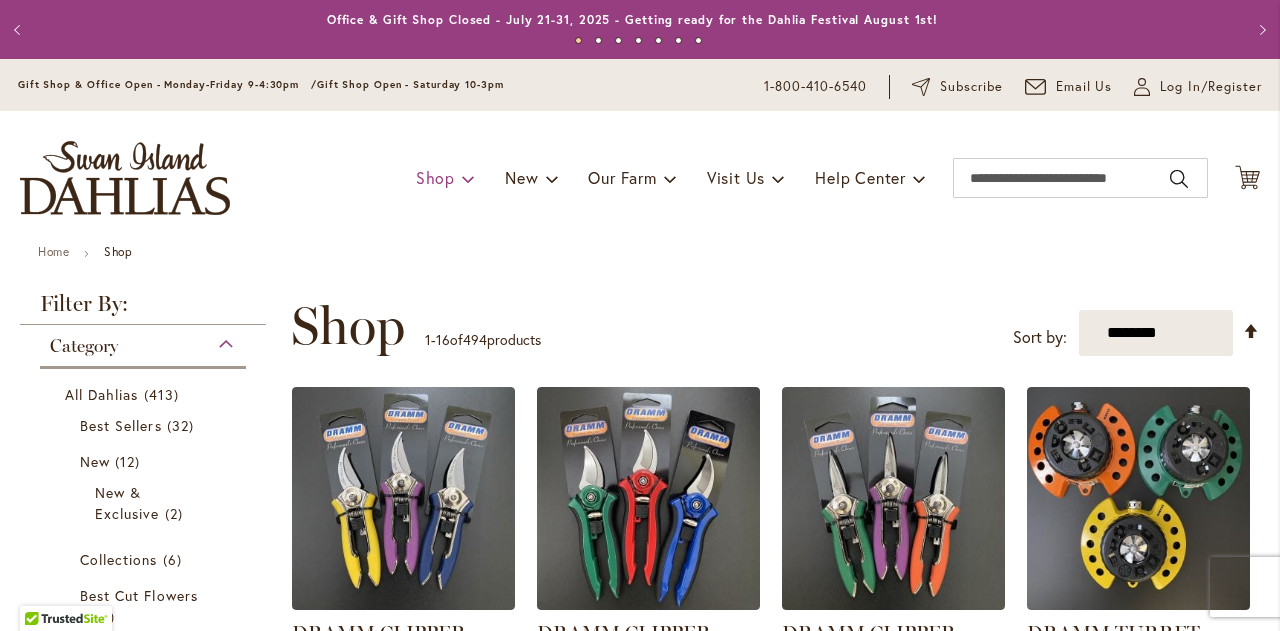 click on "Shop" at bounding box center (435, 177) 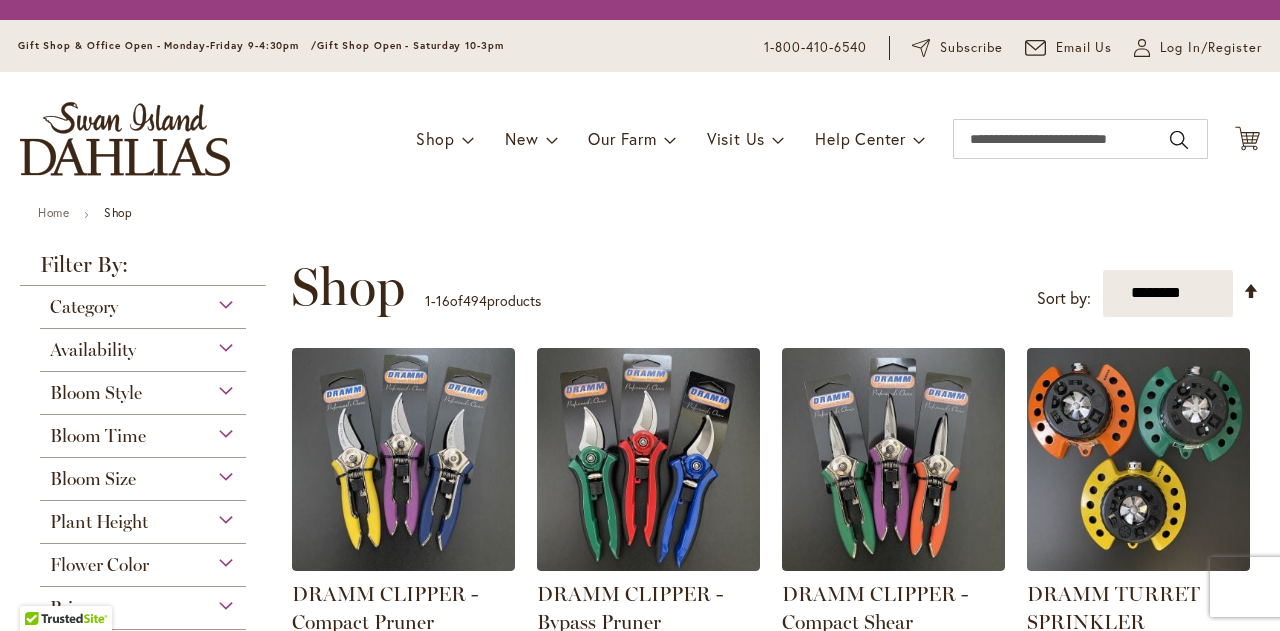 scroll, scrollTop: 0, scrollLeft: 0, axis: both 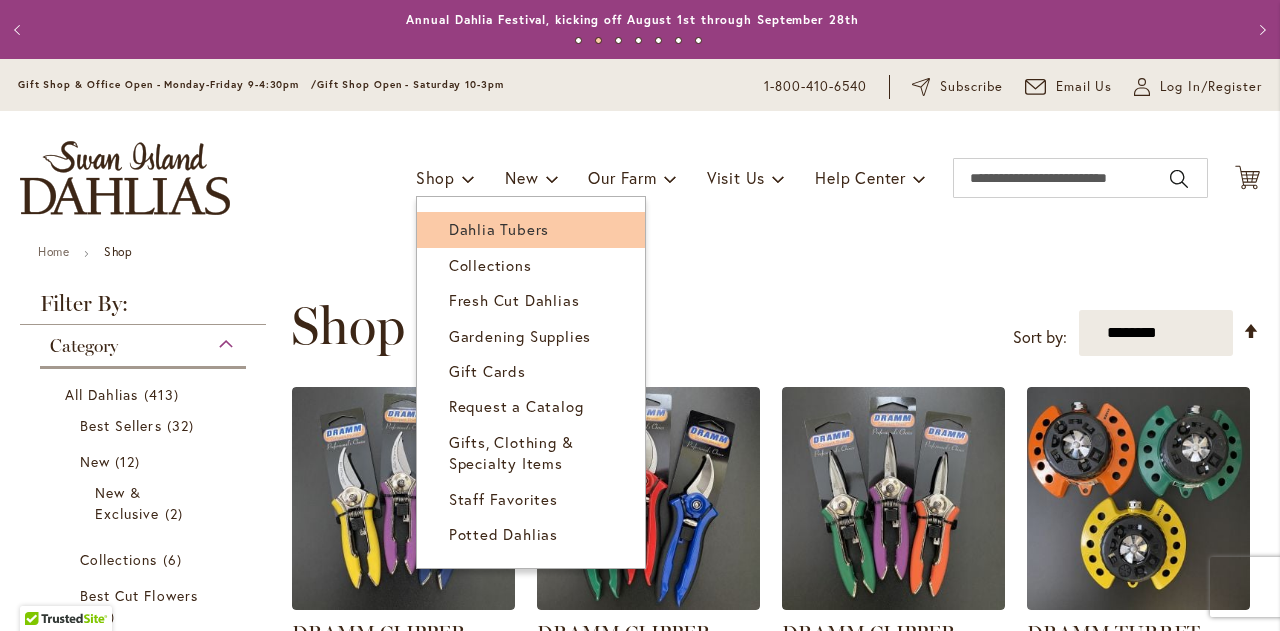 click on "Dahlia Tubers" at bounding box center (531, 229) 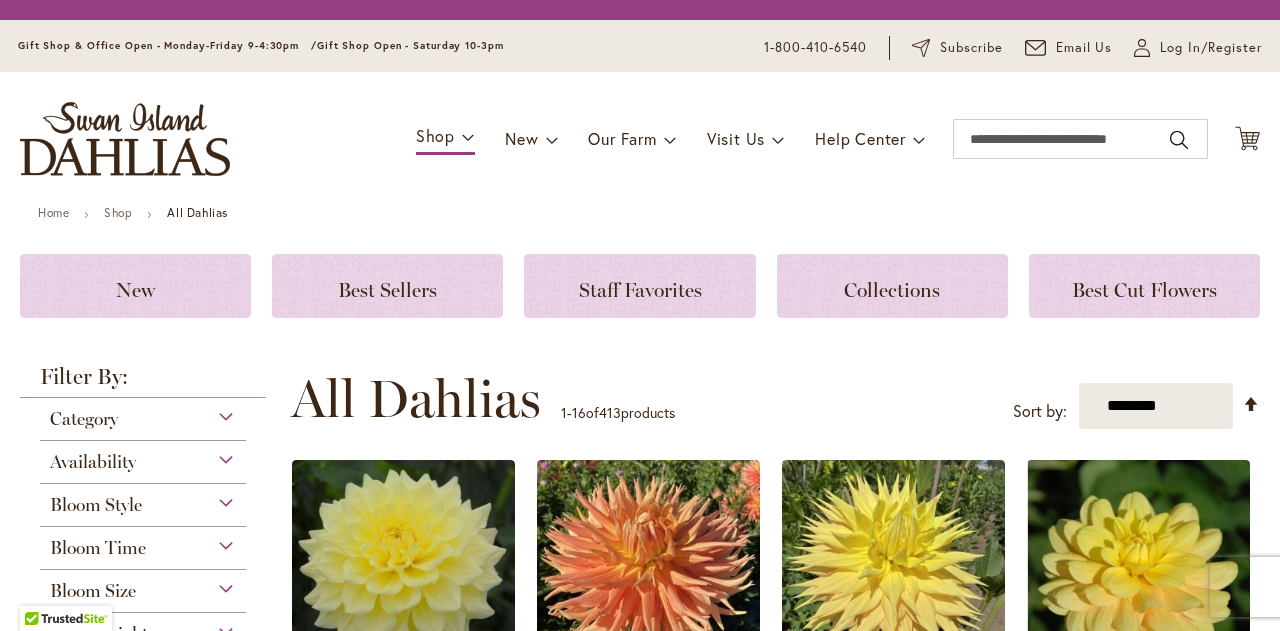 scroll, scrollTop: 0, scrollLeft: 0, axis: both 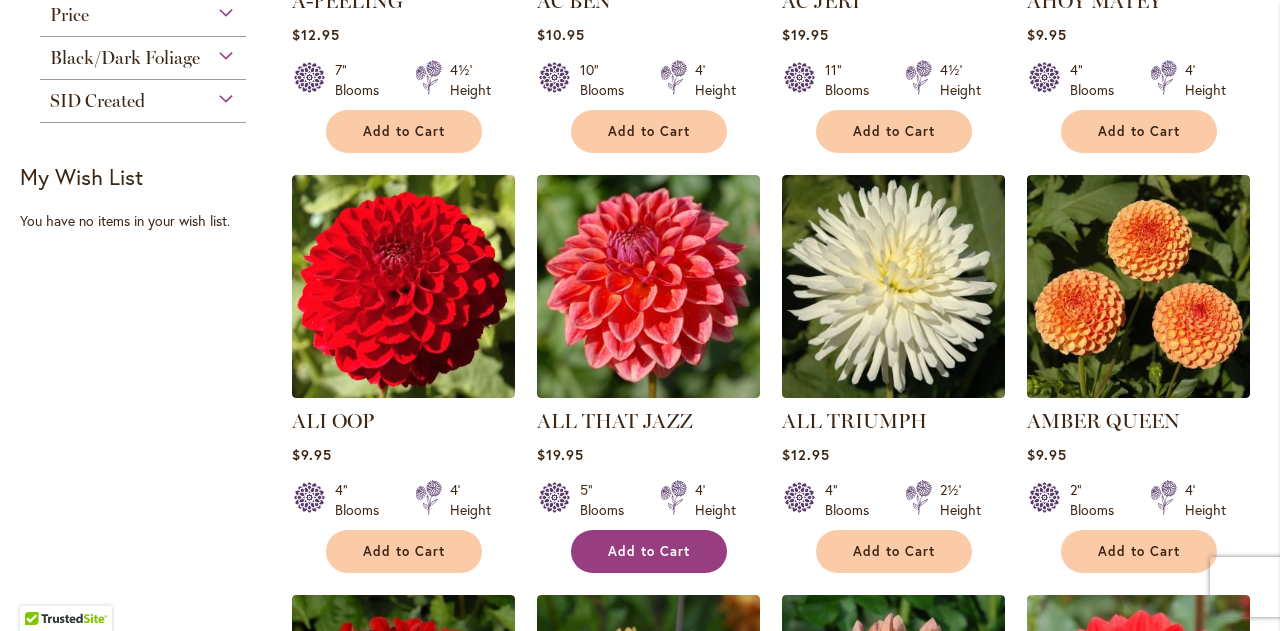 click on "Add to Cart" at bounding box center (649, 551) 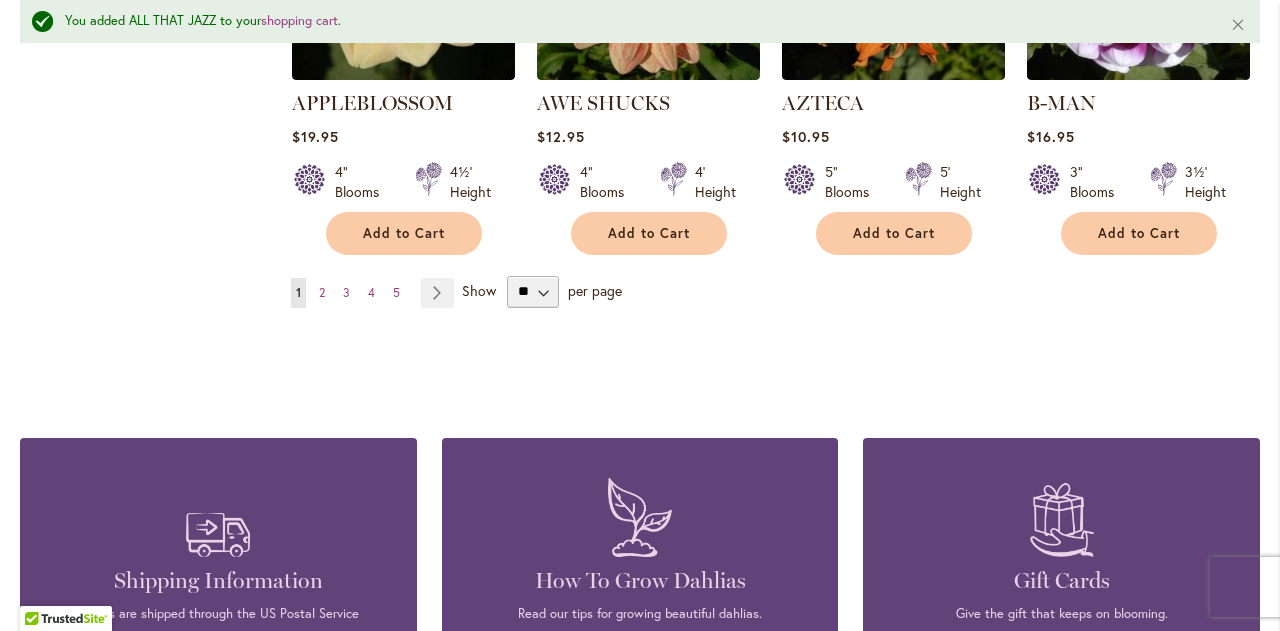 scroll, scrollTop: 1958, scrollLeft: 0, axis: vertical 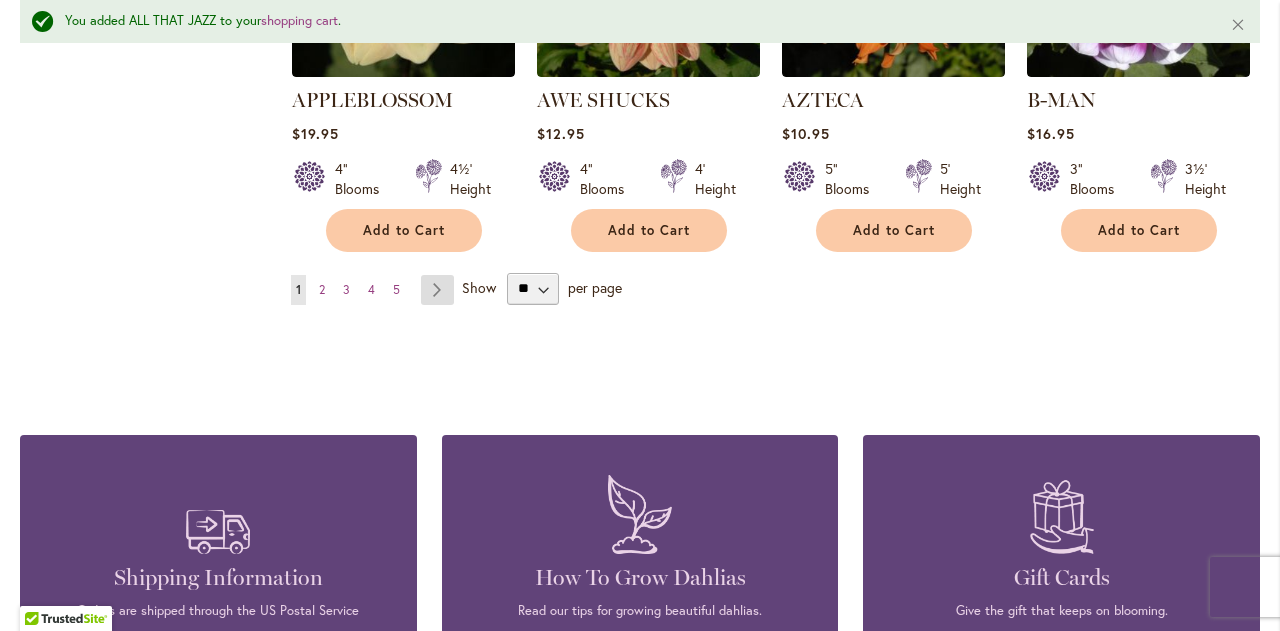 click on "Page
Next" at bounding box center (437, 290) 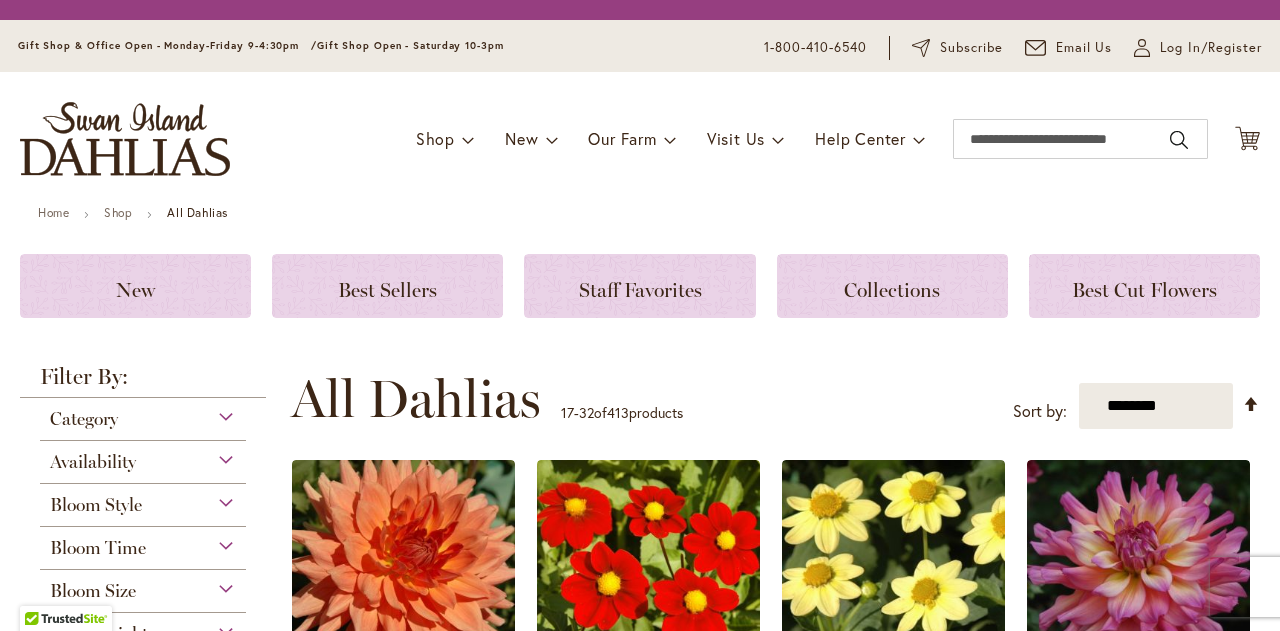 scroll, scrollTop: 0, scrollLeft: 0, axis: both 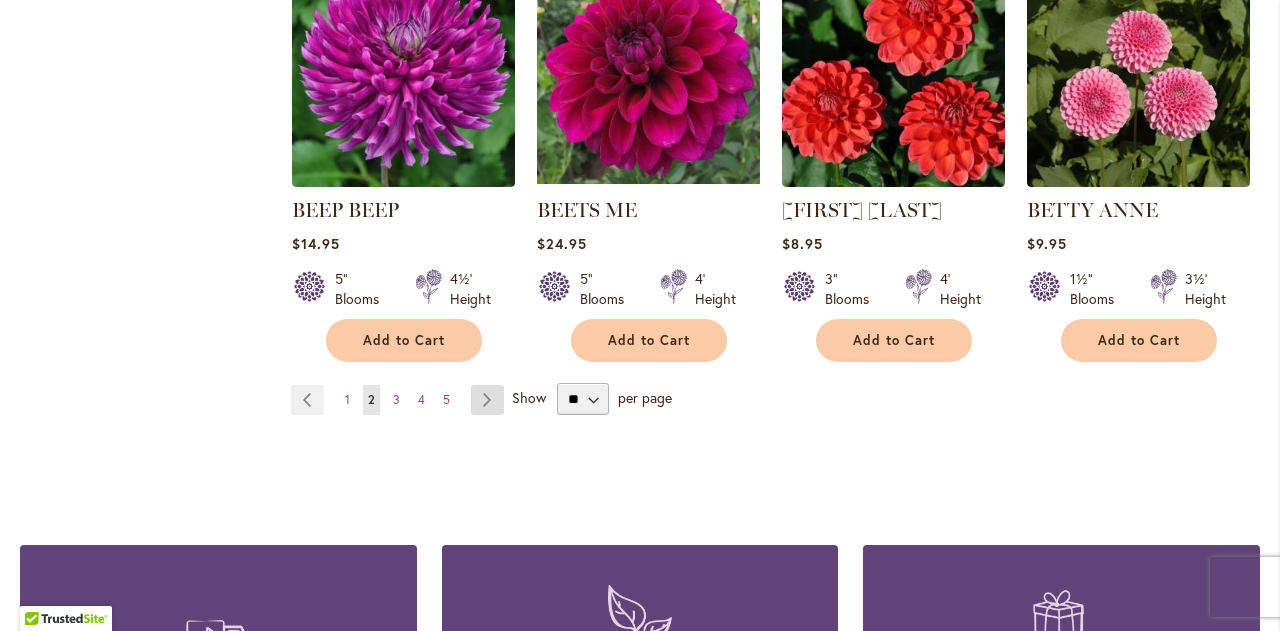 click on "Page
Next" at bounding box center (487, 400) 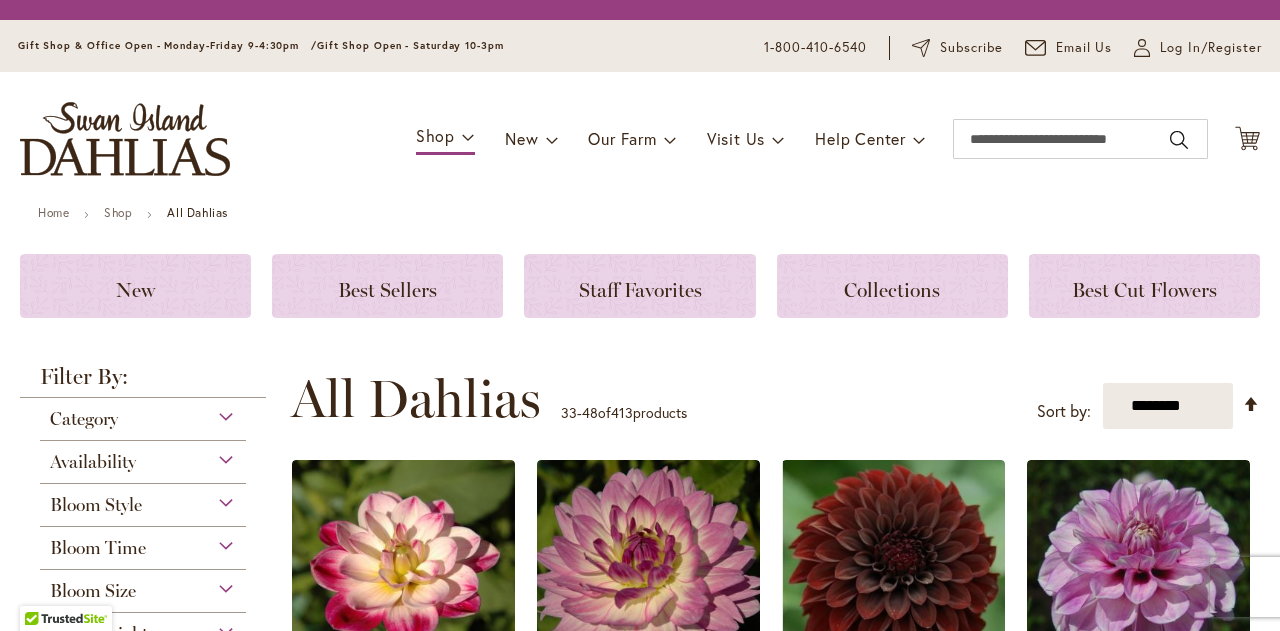 scroll, scrollTop: 0, scrollLeft: 0, axis: both 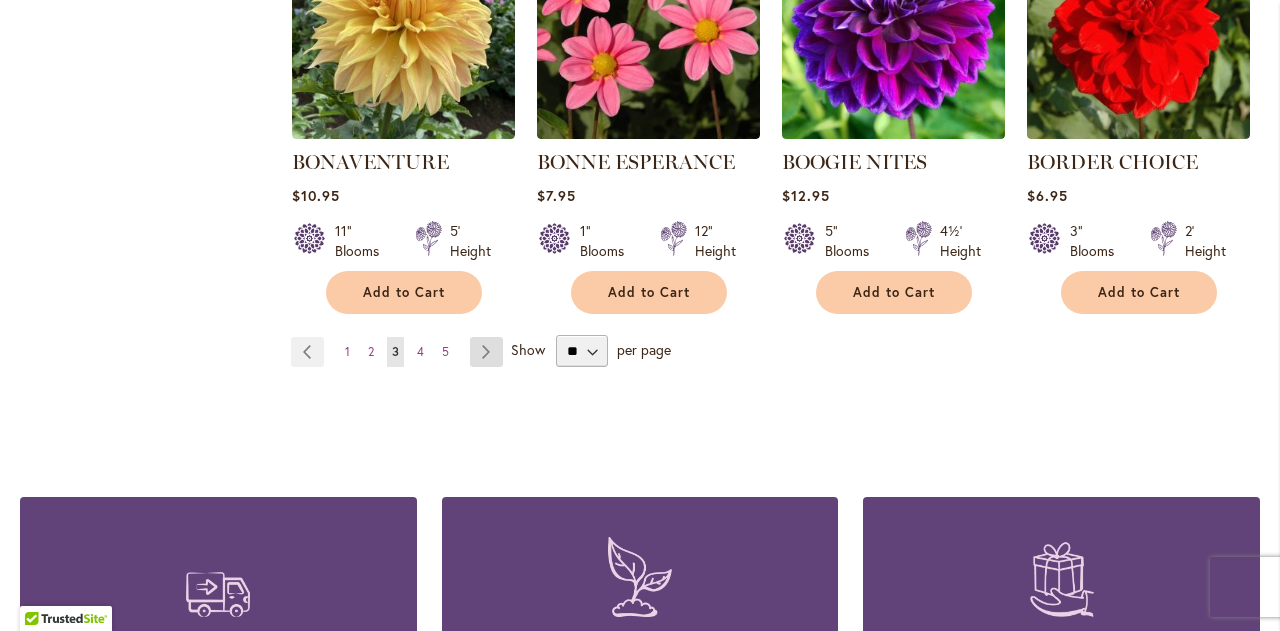 click on "Page
Next" at bounding box center [486, 352] 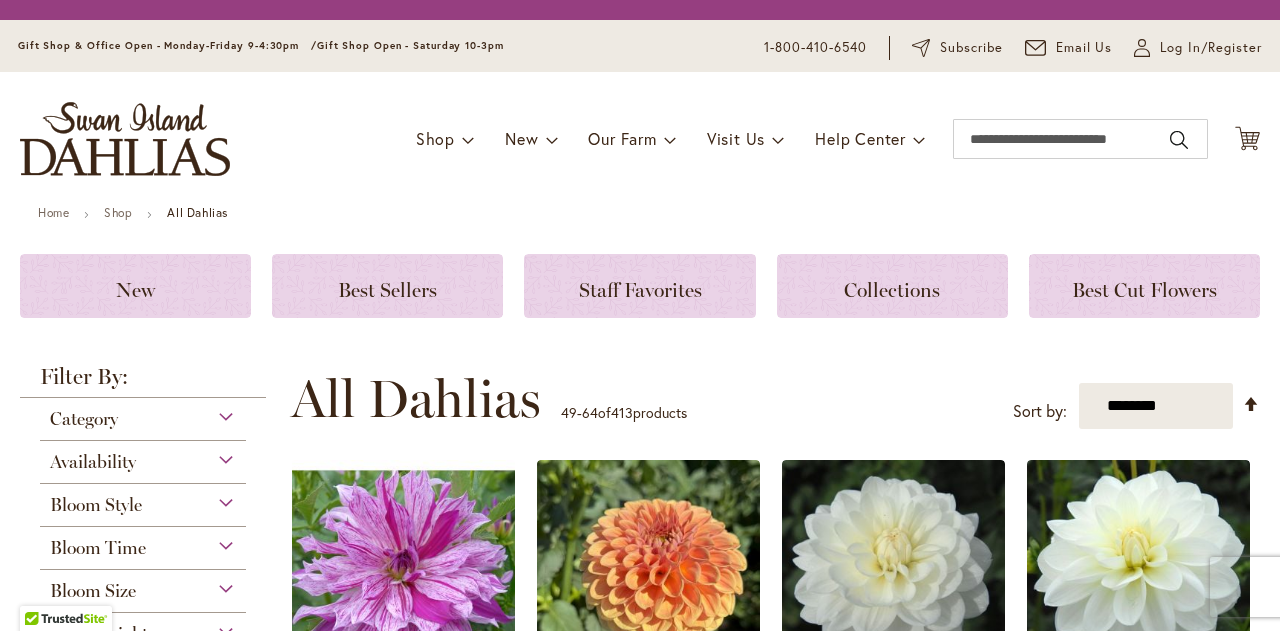 scroll, scrollTop: 0, scrollLeft: 0, axis: both 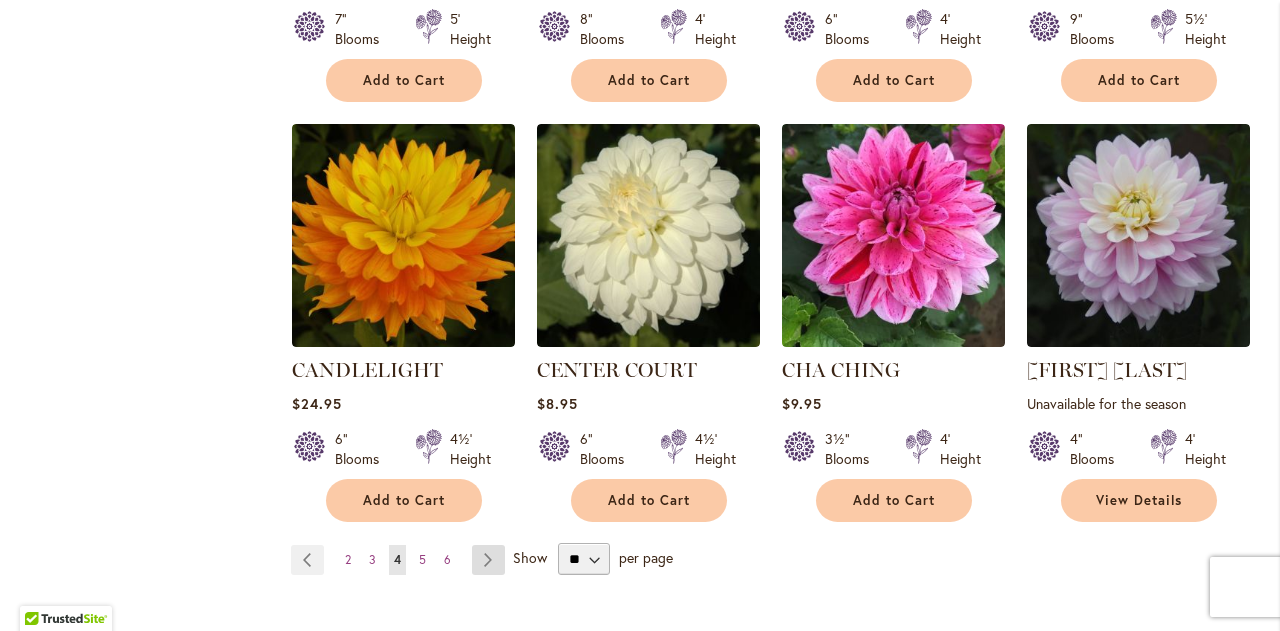 click on "Page
Next" at bounding box center [488, 560] 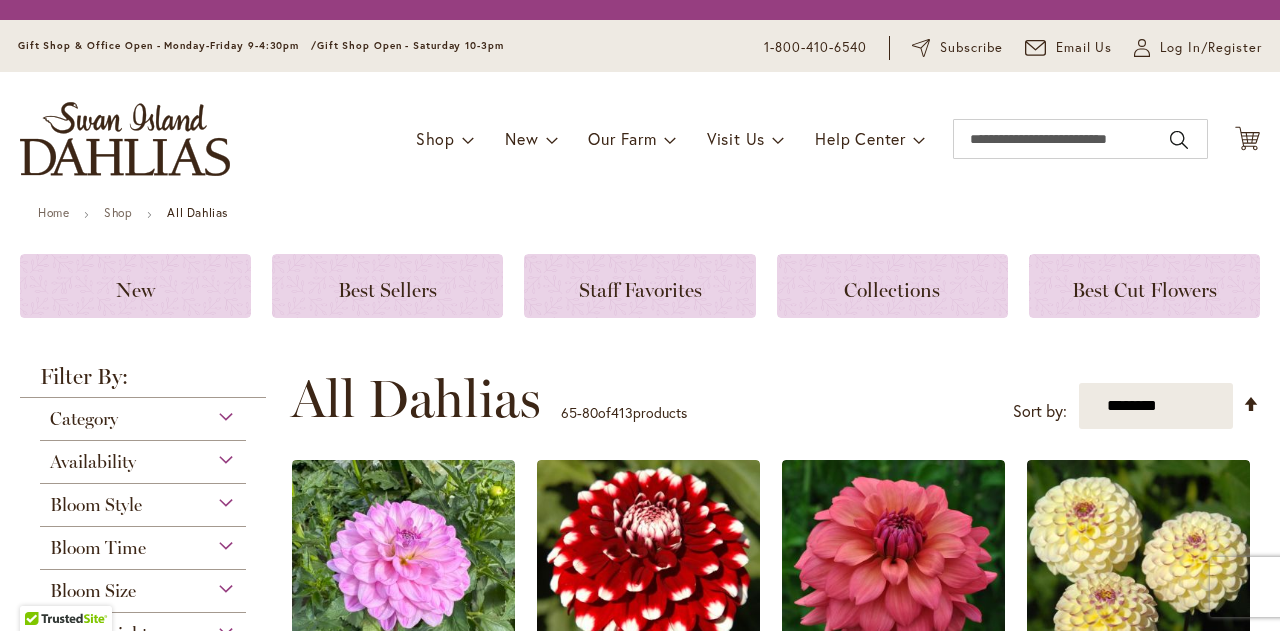 scroll, scrollTop: 0, scrollLeft: 0, axis: both 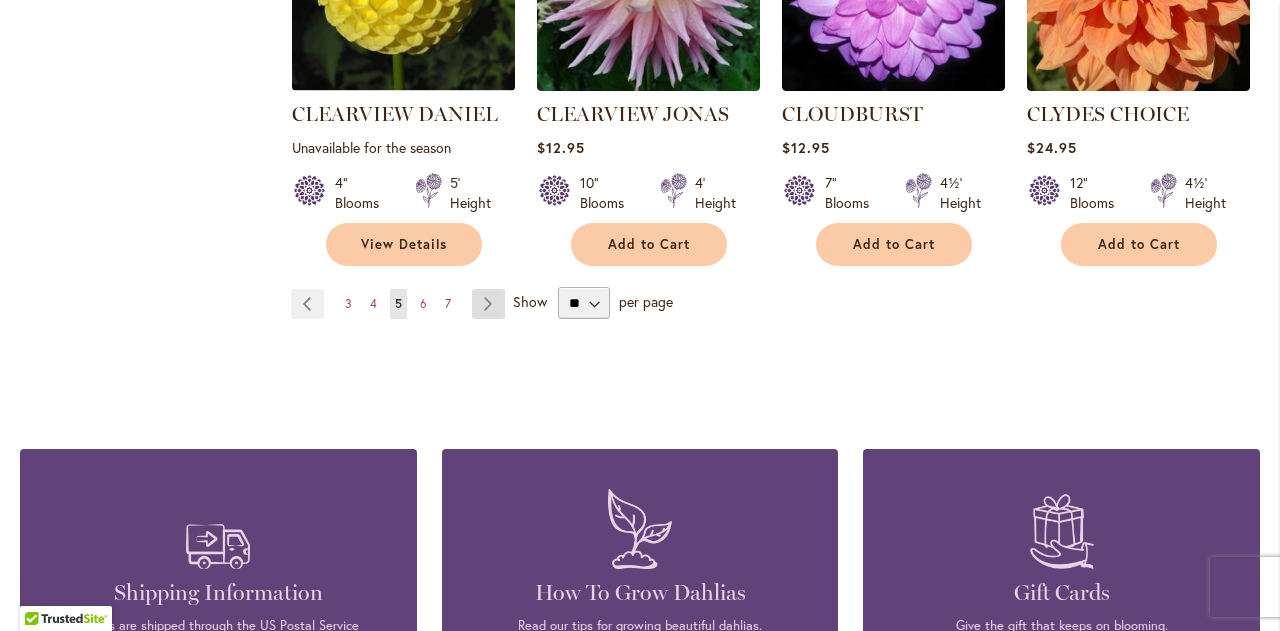 click on "Page
Next" at bounding box center [488, 304] 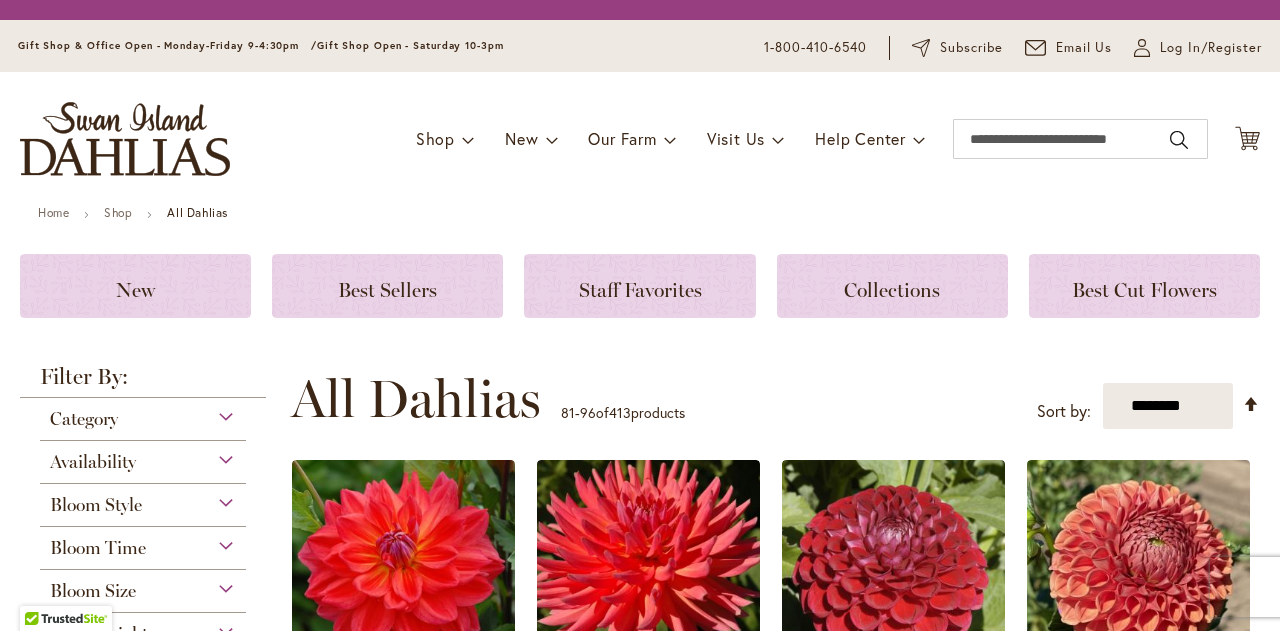 scroll, scrollTop: 0, scrollLeft: 0, axis: both 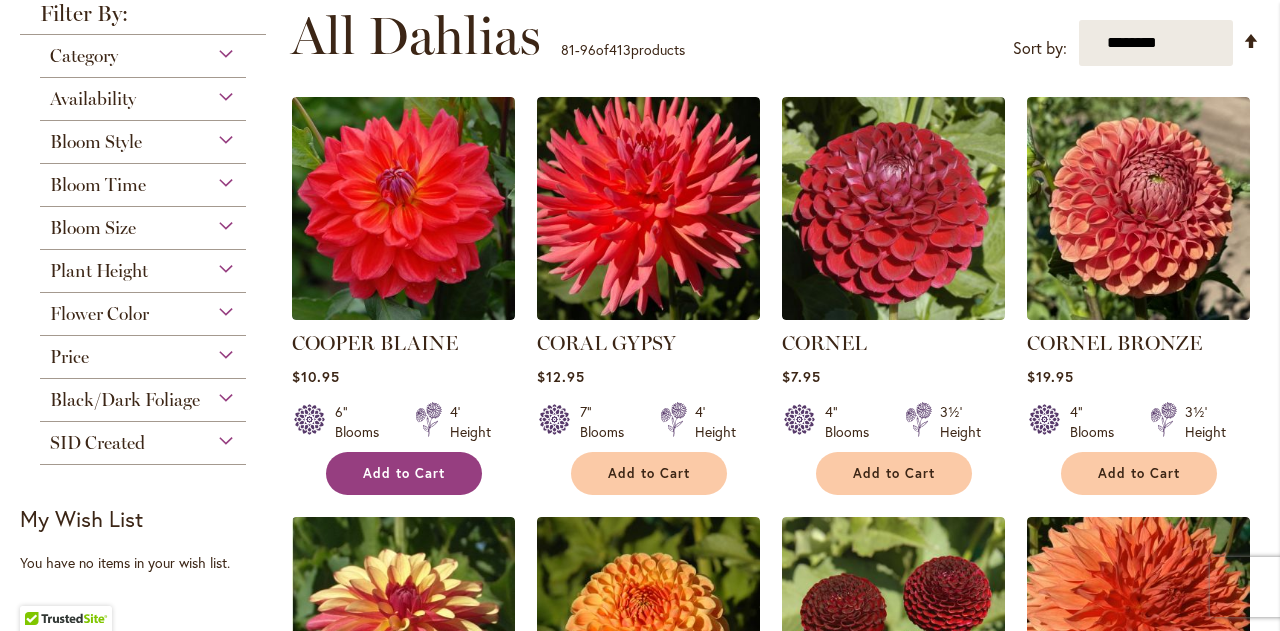click on "Add to Cart" at bounding box center (404, 473) 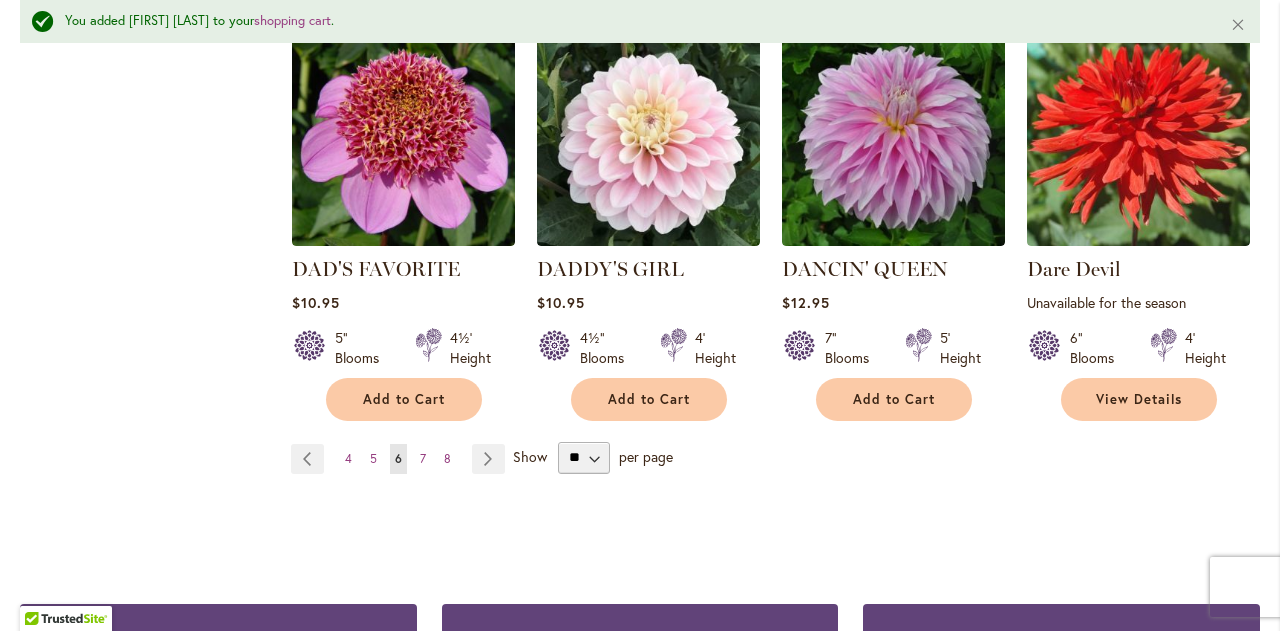 scroll, scrollTop: 1838, scrollLeft: 0, axis: vertical 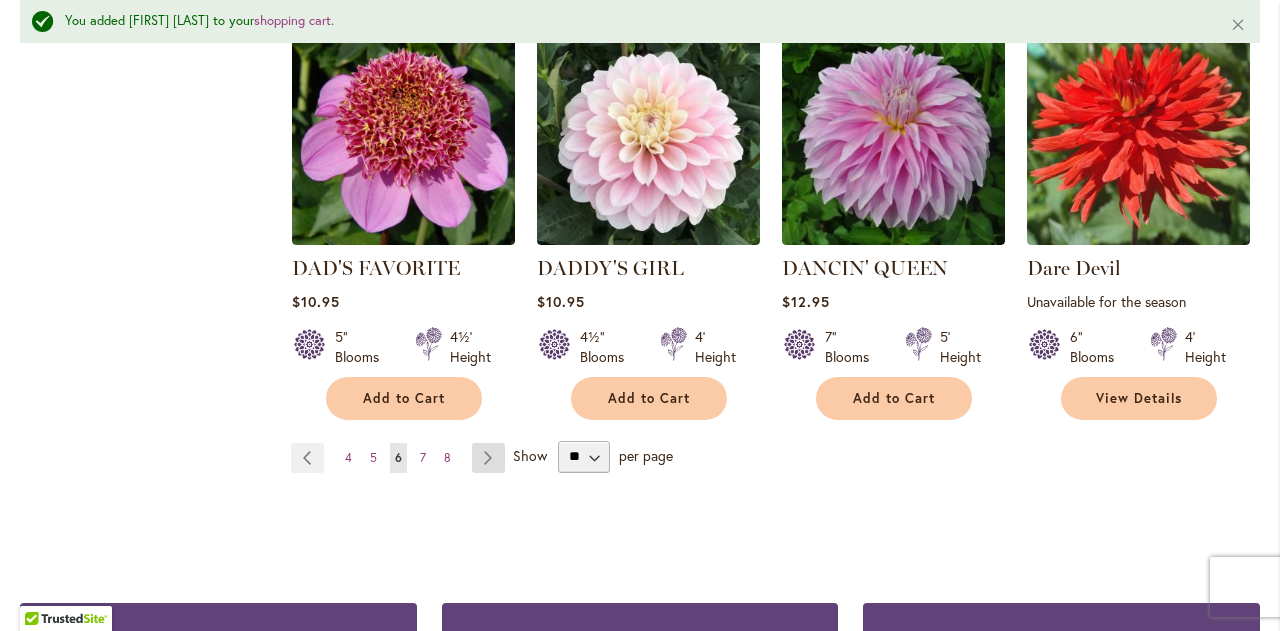 click on "Page
Next" at bounding box center (488, 458) 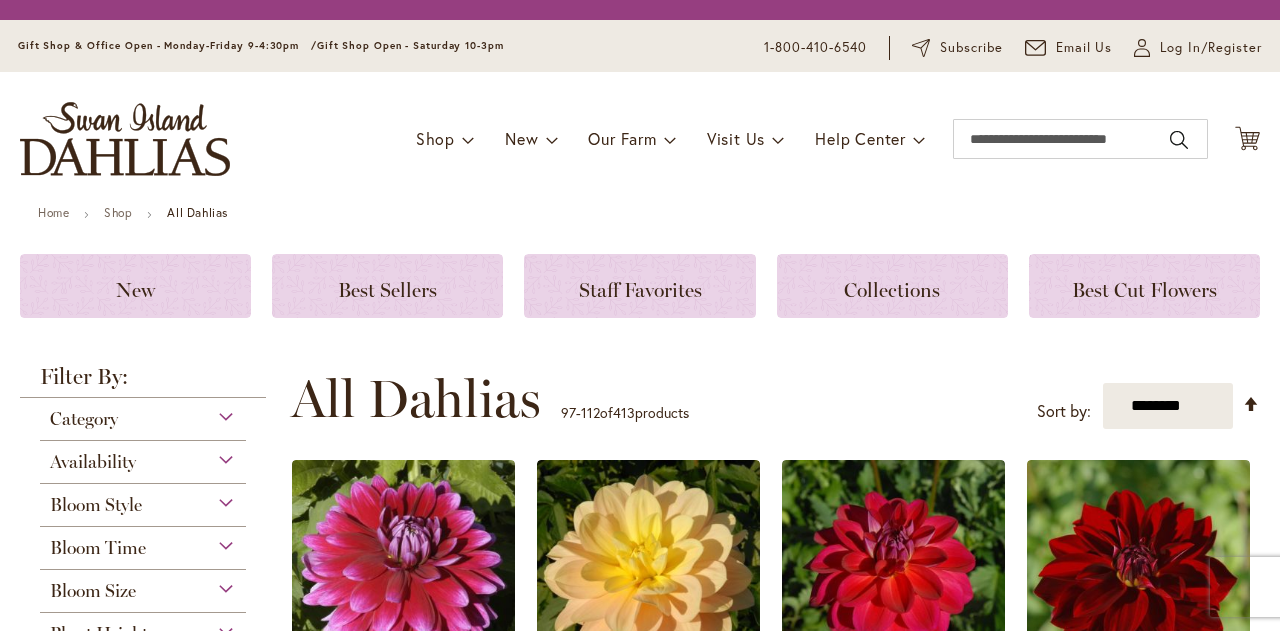 scroll, scrollTop: 0, scrollLeft: 0, axis: both 